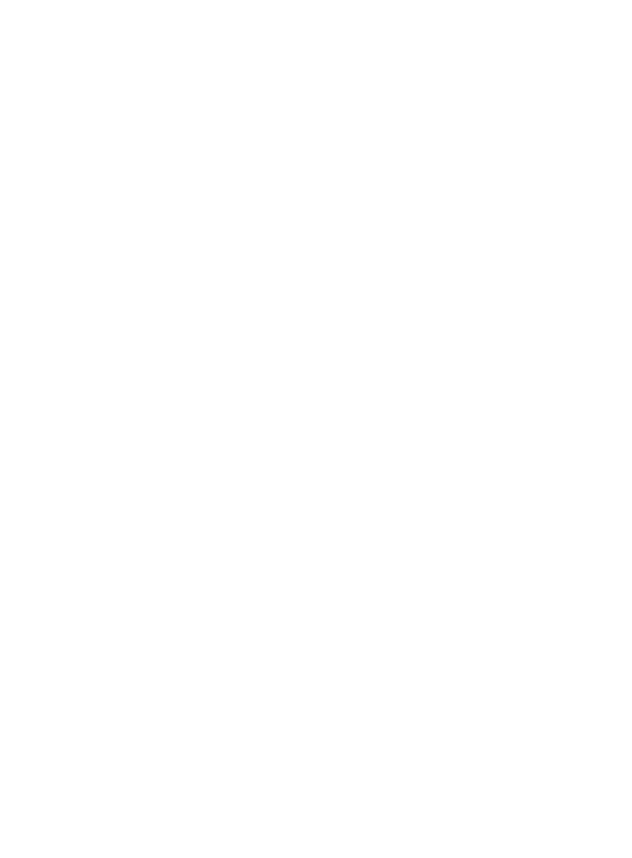 scroll, scrollTop: 0, scrollLeft: 0, axis: both 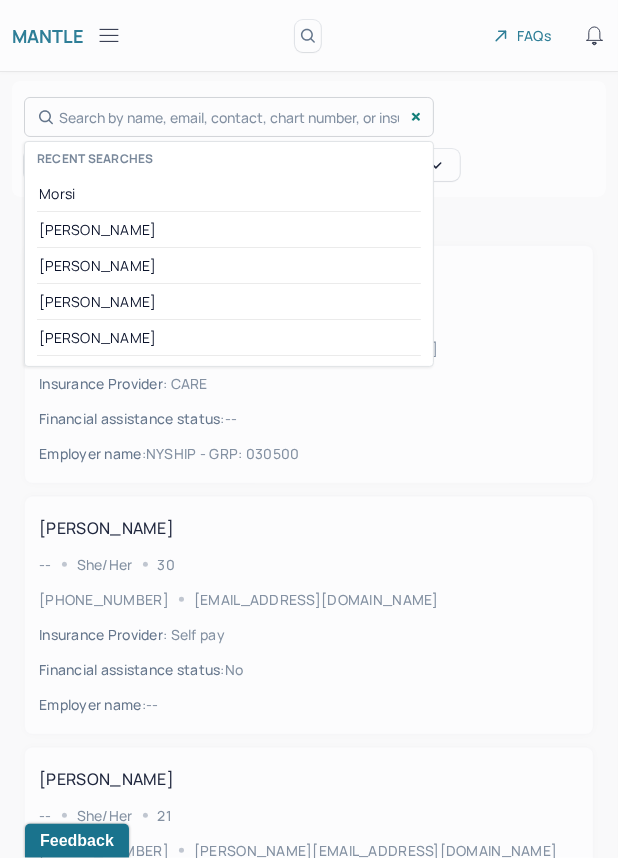 click on "Search by name, email, contact, chart number, or insurance id... Recent searches [PERSON_NAME] [PERSON_NAME] [PERSON_NAME]" at bounding box center (229, 117) 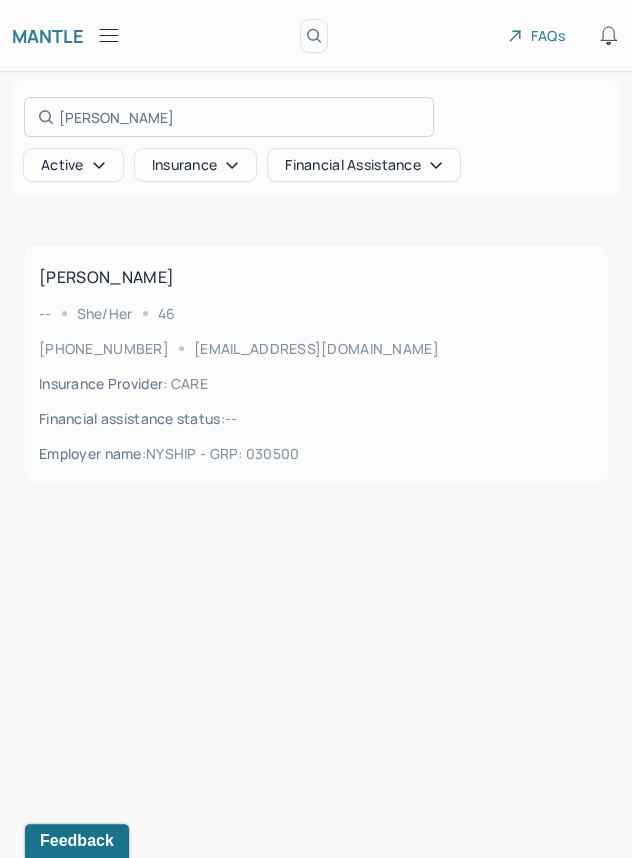 type on "[PERSON_NAME]" 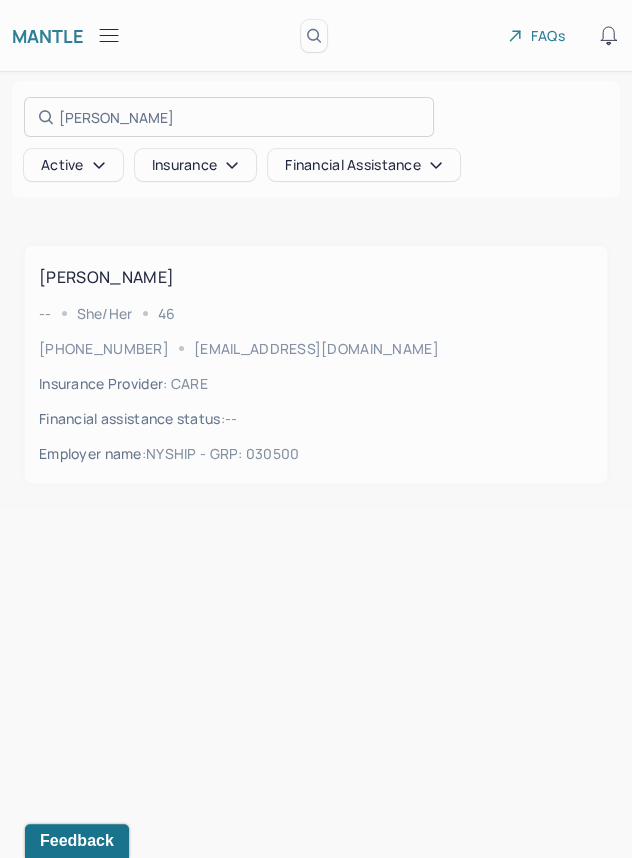 click at bounding box center (316, 429) 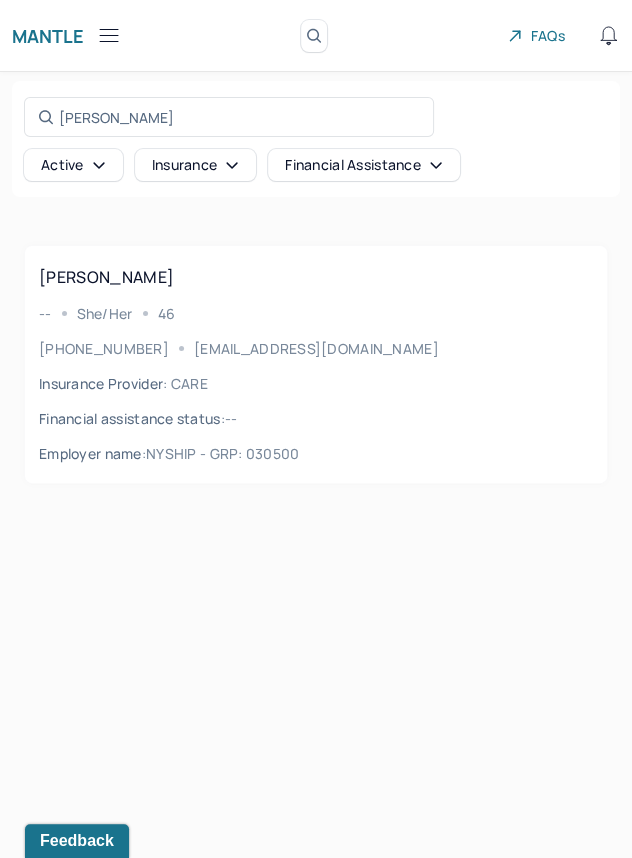 click on "[PERSON_NAME] -- She/her [PHONE_NUMBER] [EMAIL_ADDRESS][DOMAIN_NAME] Insurance Provider : CARE Financial assistance status :  -- Employer name :  NYSHIP - GRP: 030500" at bounding box center [316, 364] 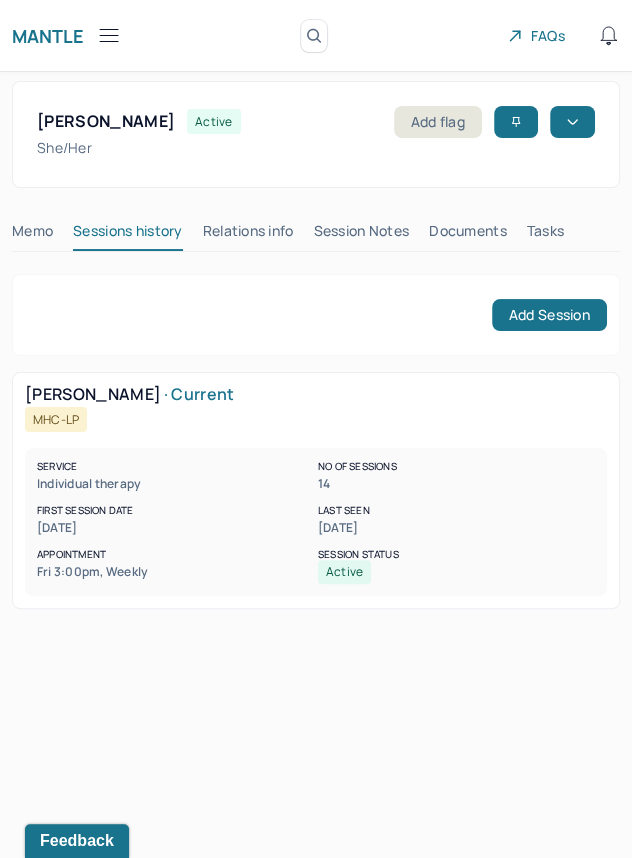 click on "Session Notes" at bounding box center [362, 235] 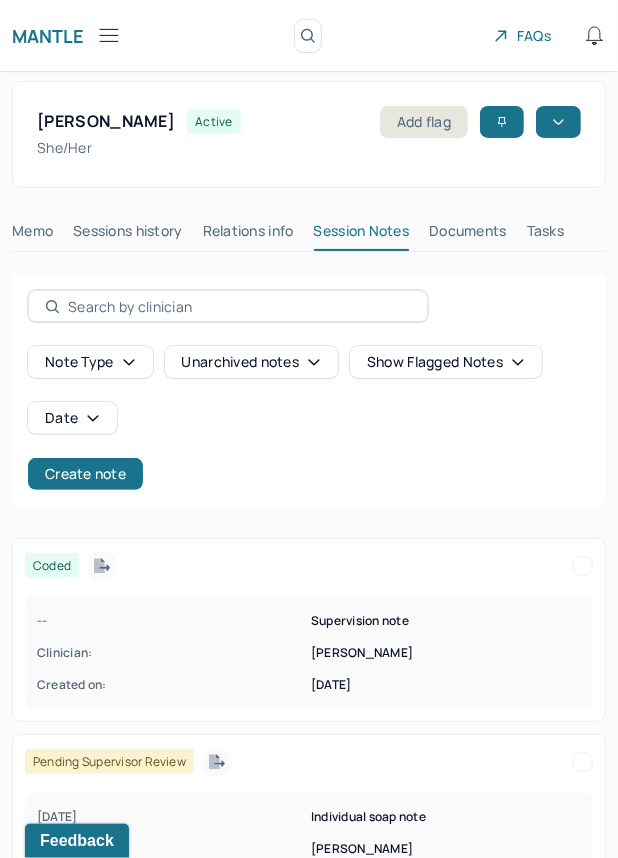 click 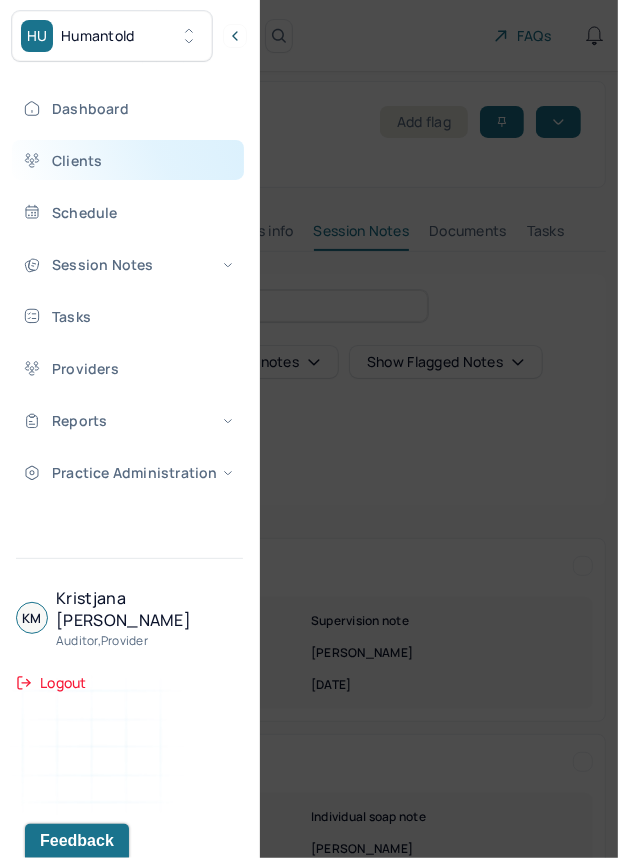 click on "Clients" at bounding box center [128, 160] 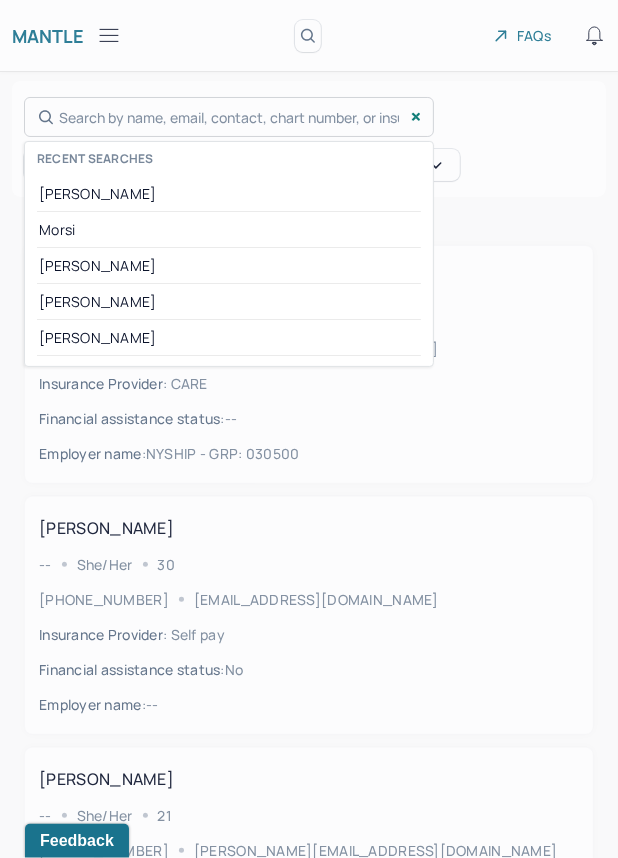 click on "Search by name, email, contact, chart number, or insurance id... Recent searches [PERSON_NAME] [PERSON_NAME] [PERSON_NAME]" at bounding box center [229, 117] 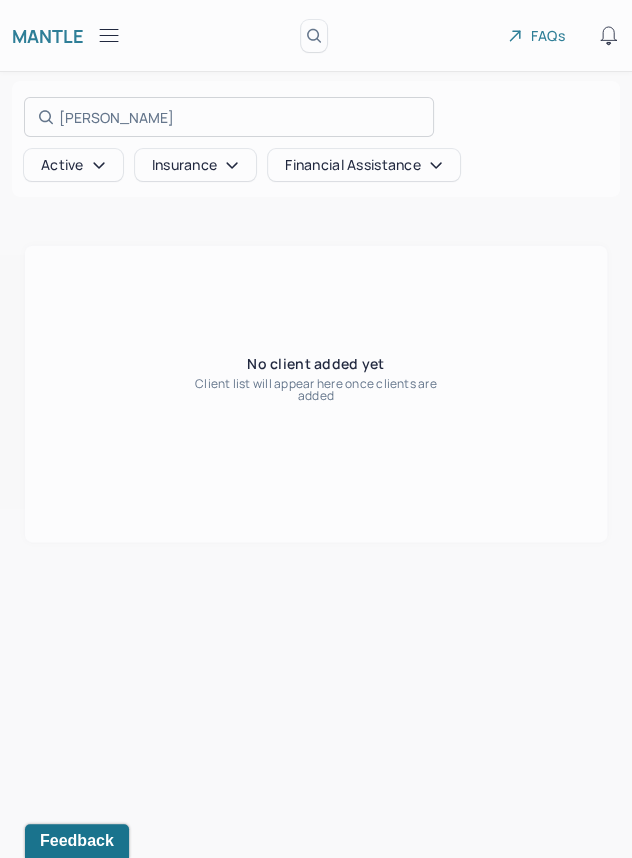 type on "[PERSON_NAME]" 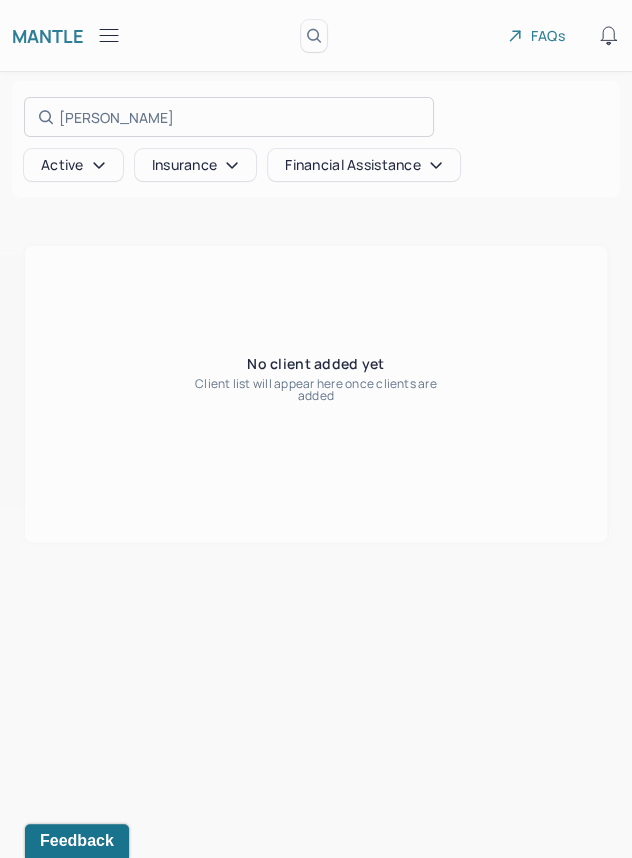 click at bounding box center (316, 429) 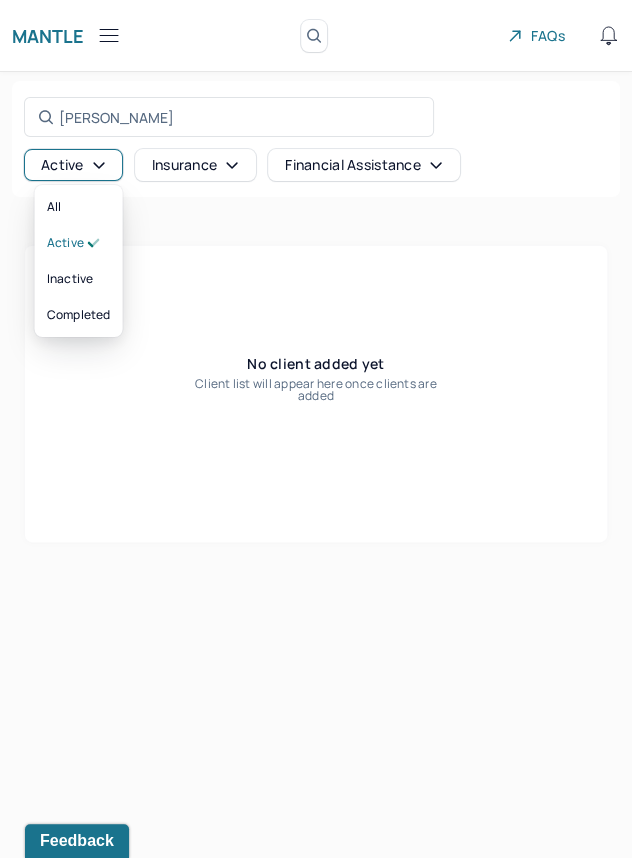 click on "Active" at bounding box center [73, 165] 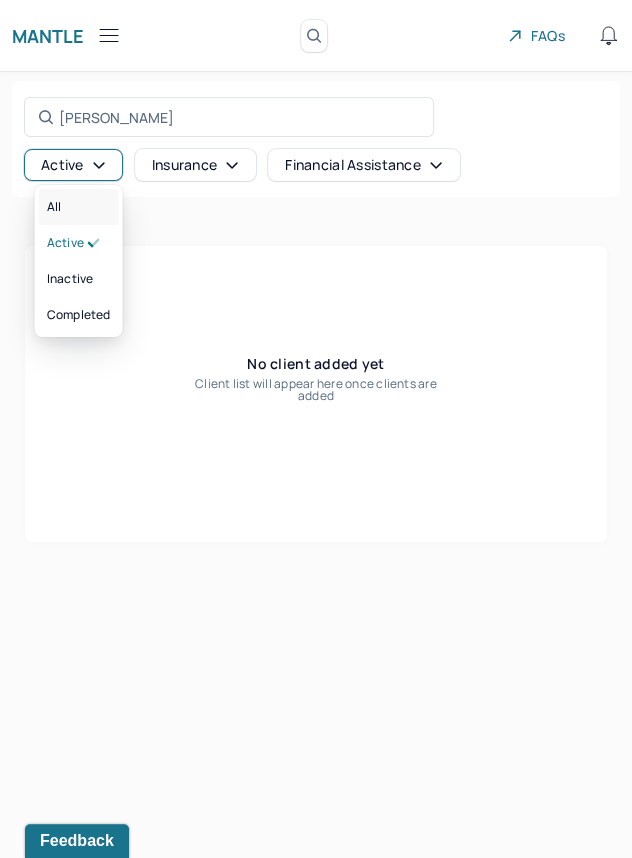 click on "All" at bounding box center (79, 207) 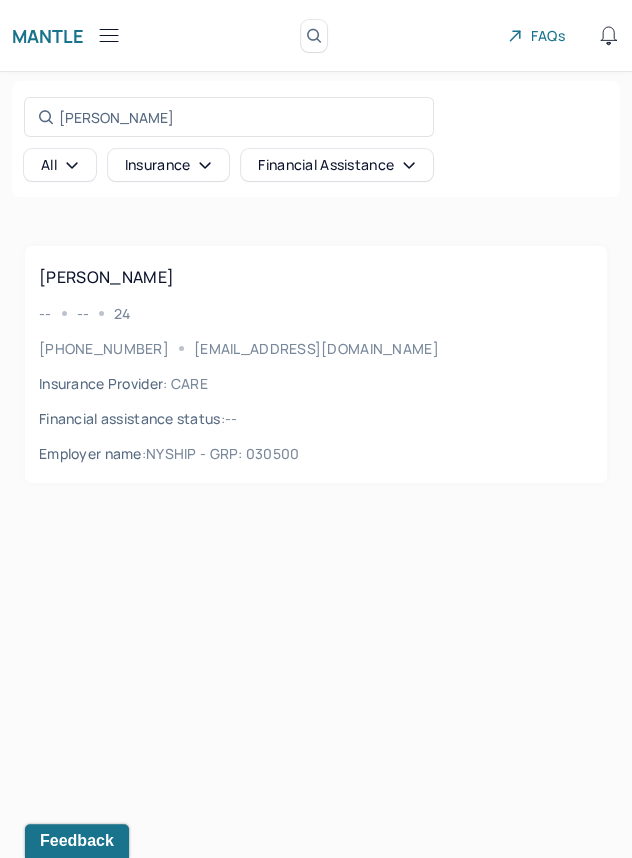 click on "[PERSON_NAME] -- -- [PHONE_NUMBER] [EMAIL_ADDRESS][DOMAIN_NAME] Insurance Provider : CARE Financial assistance status :  -- Employer name :  NYSHIP - GRP: 030500" at bounding box center (316, 364) 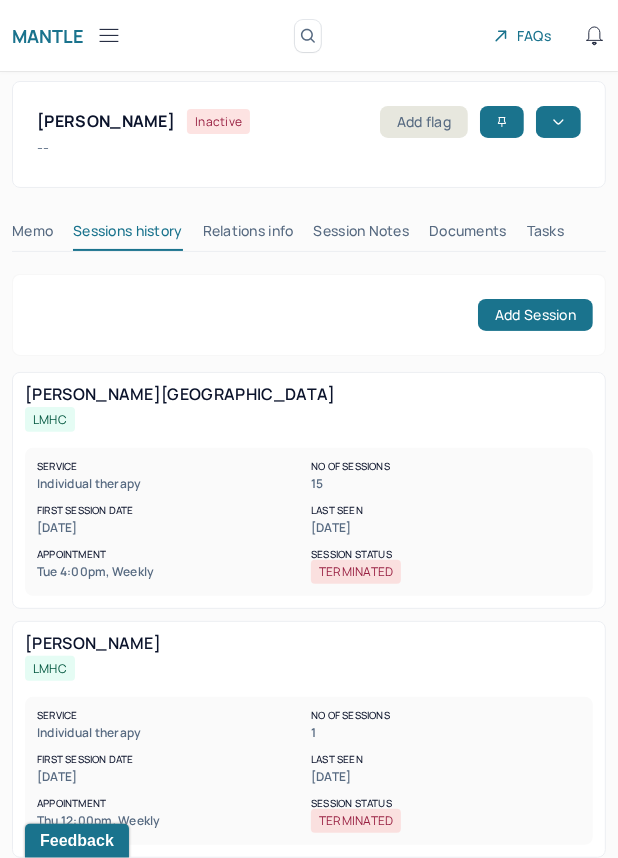 click on "Session Notes" at bounding box center (362, 235) 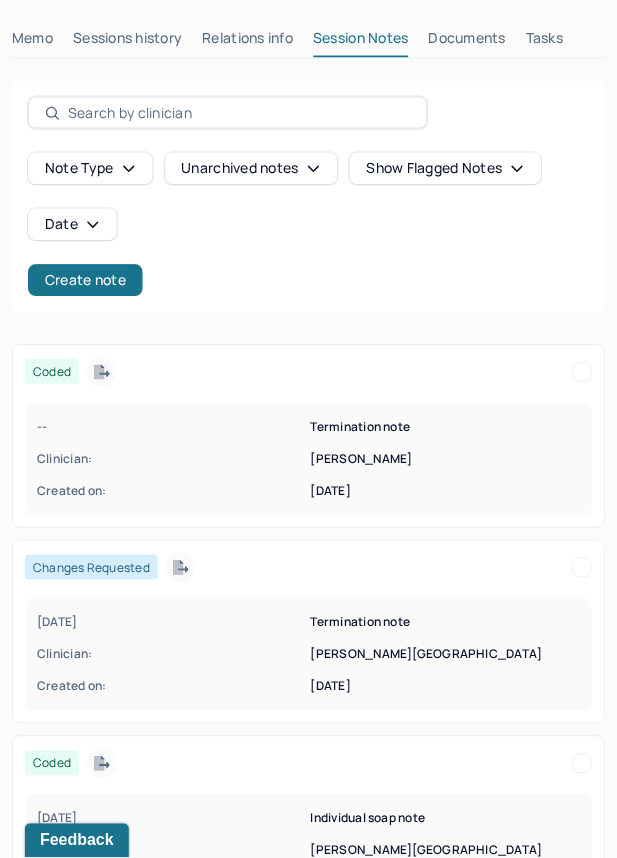 scroll, scrollTop: 199, scrollLeft: 0, axis: vertical 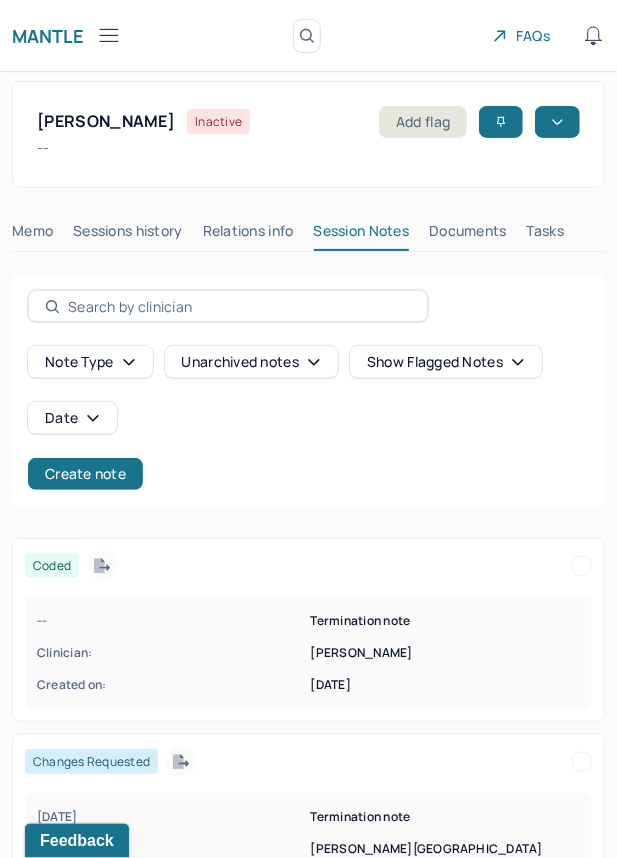 click 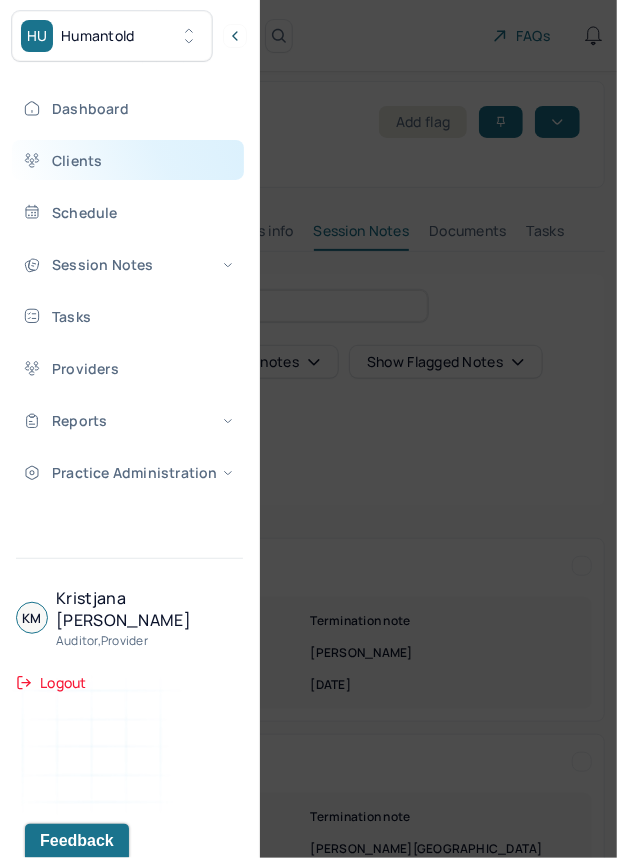 click on "Clients" at bounding box center [128, 160] 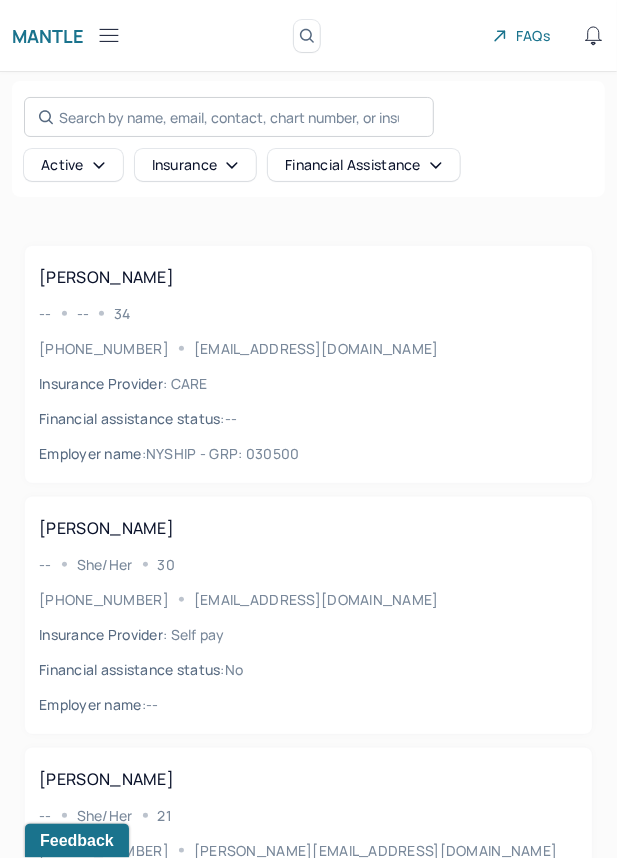 click on "Search by name, email, contact, chart number, or insurance id..." at bounding box center [229, 117] 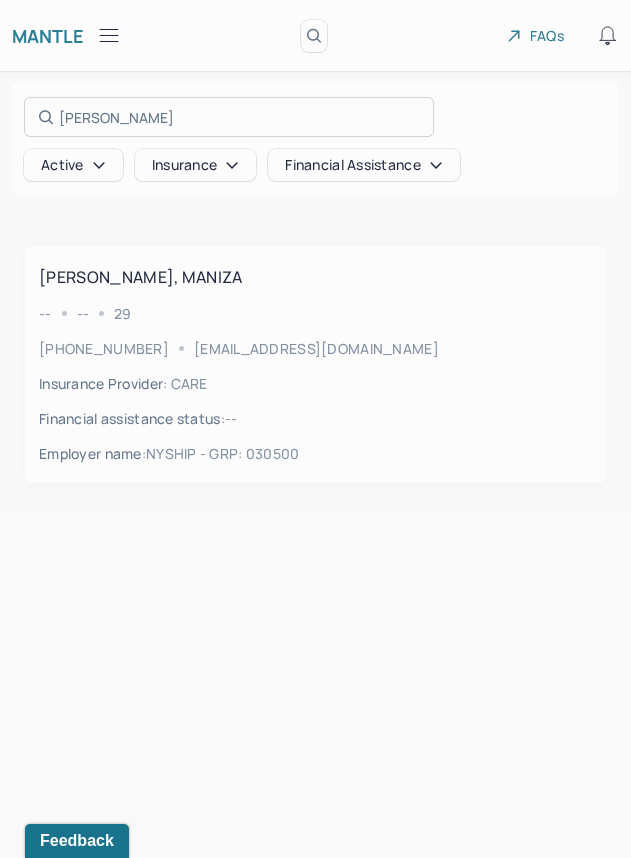 type on "[PERSON_NAME]" 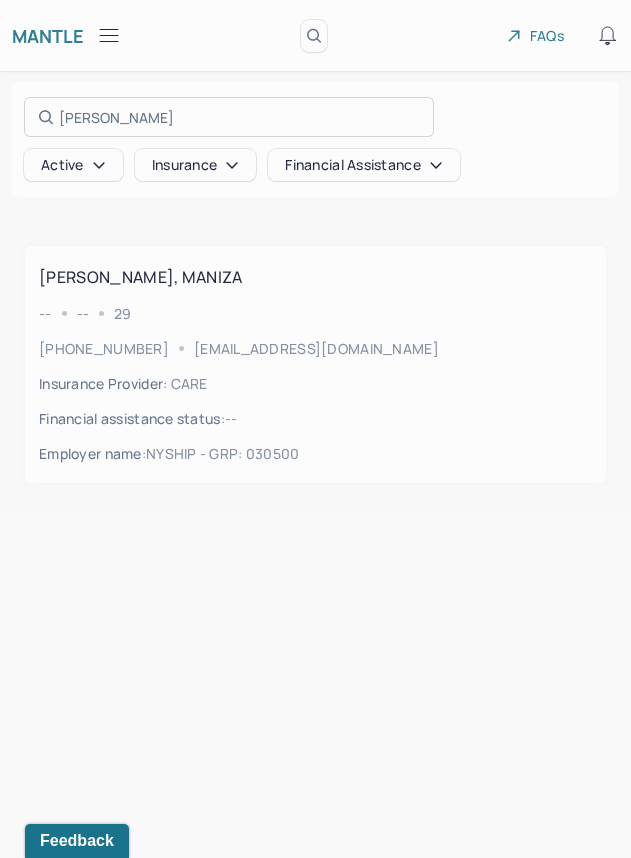 click at bounding box center [315, 429] 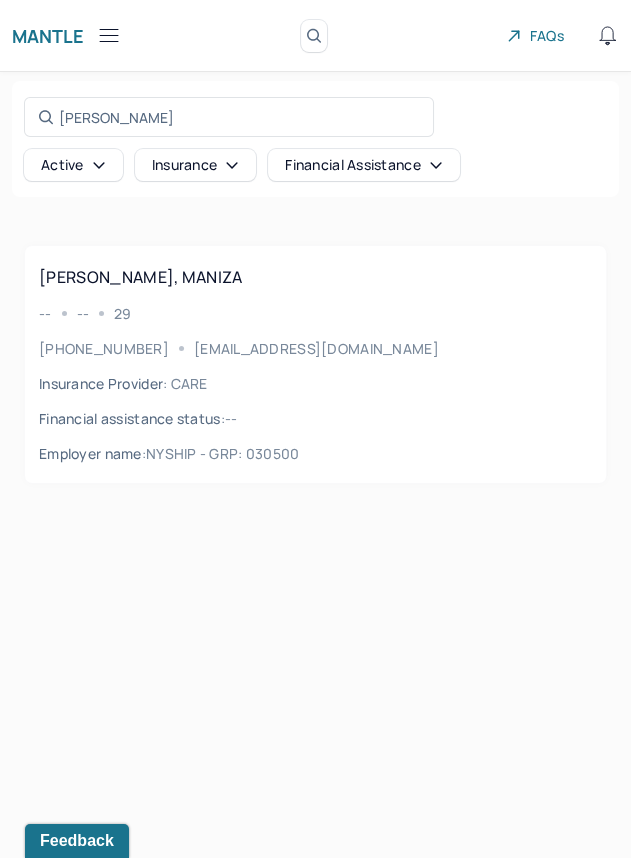 click on "-- -- 29" at bounding box center (315, 313) 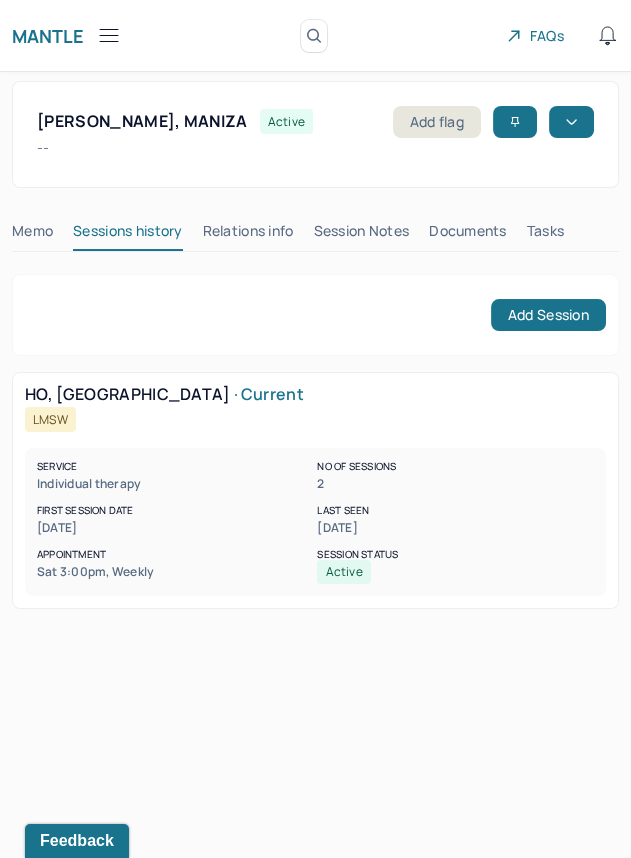 click on "Session Notes" at bounding box center (362, 235) 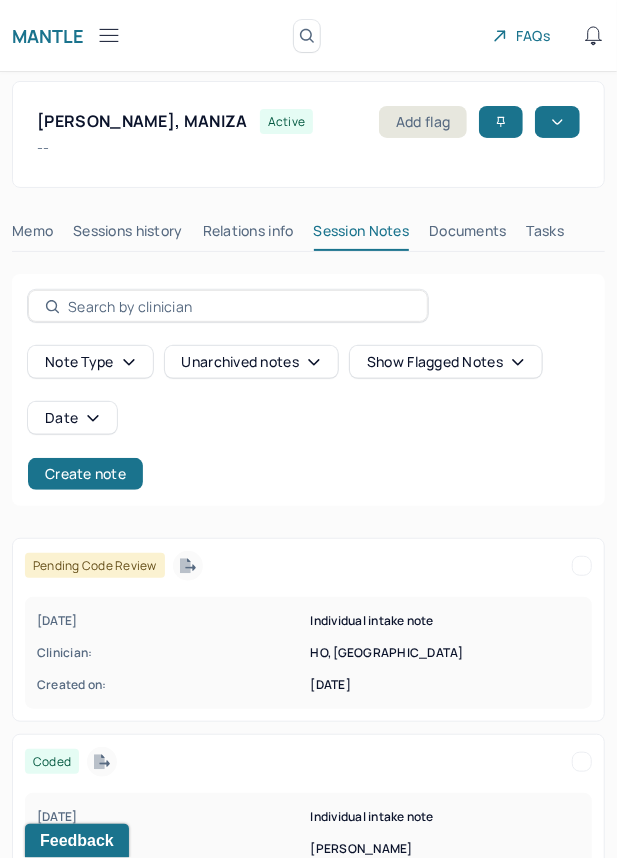 click on "Created on:" at bounding box center [172, 685] 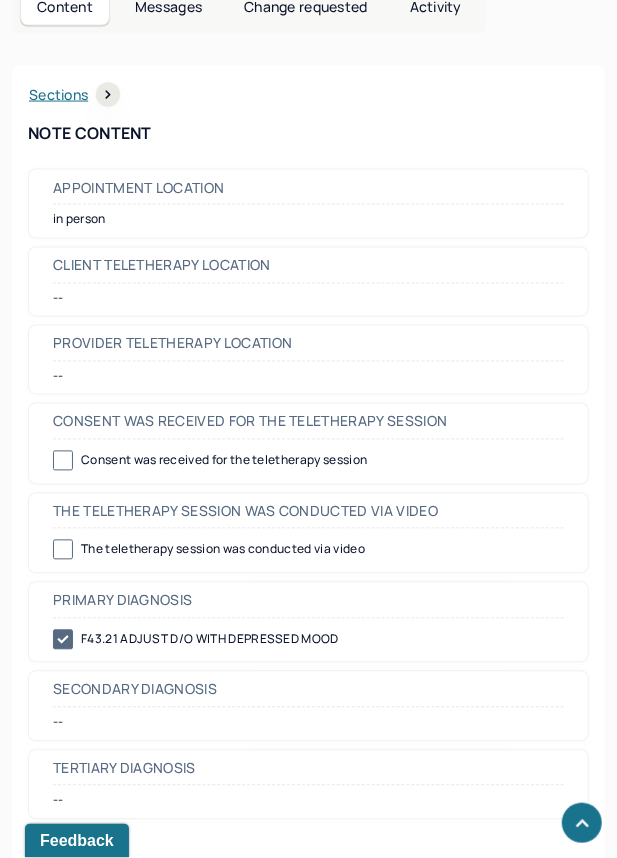 scroll, scrollTop: 930, scrollLeft: 0, axis: vertical 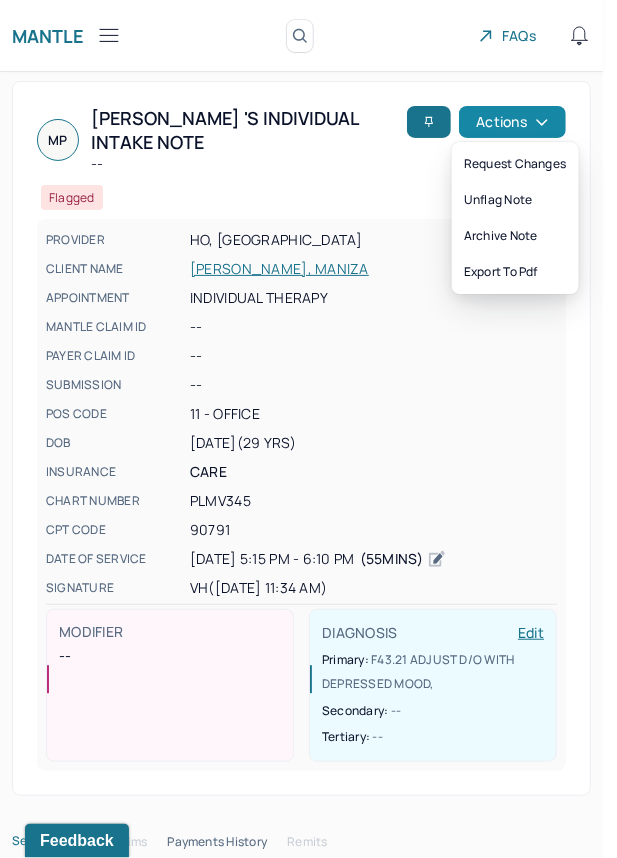 click on "Actions" at bounding box center [512, 122] 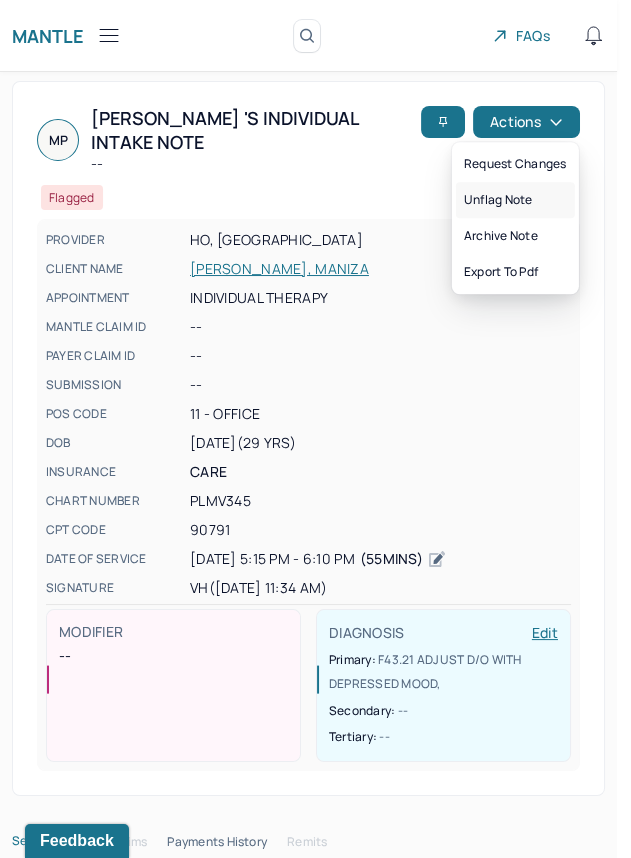click on "Unflag note" at bounding box center (515, 200) 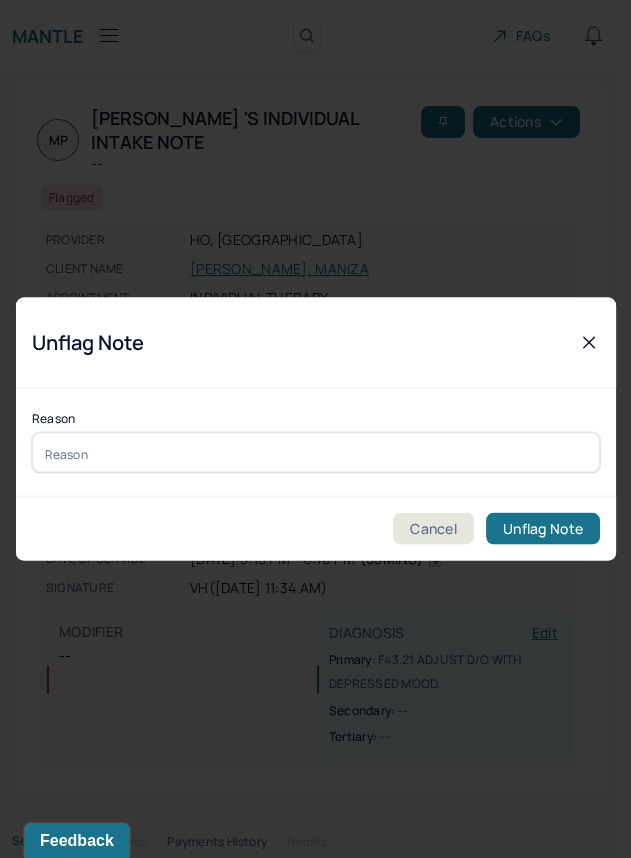 click on "Reason" at bounding box center (316, 443) 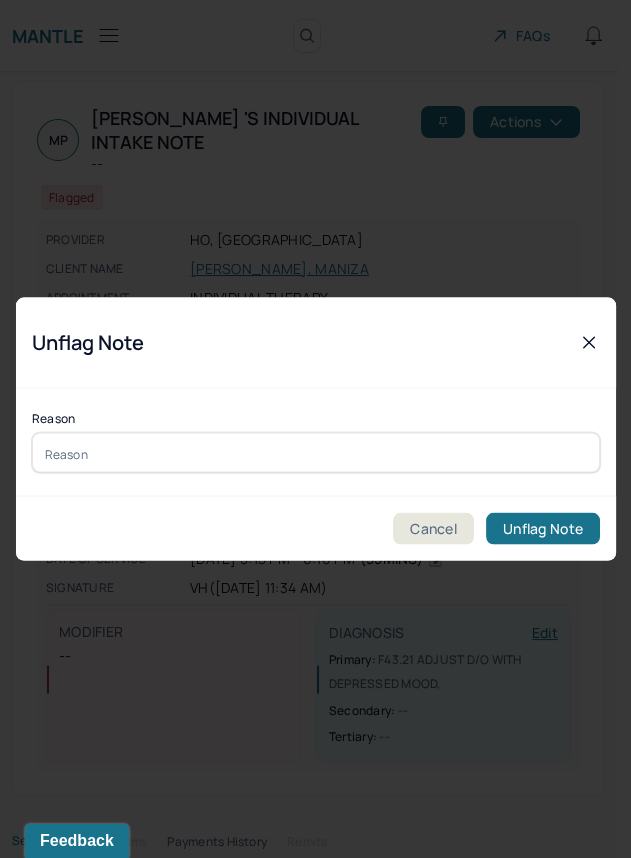 click at bounding box center (316, 453) 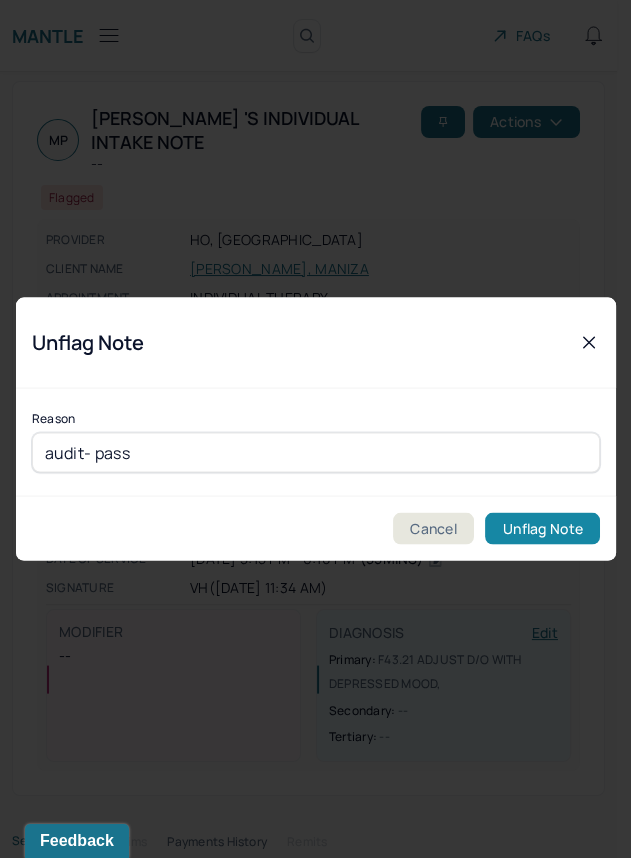 click on "Unflag Note" at bounding box center (542, 529) 